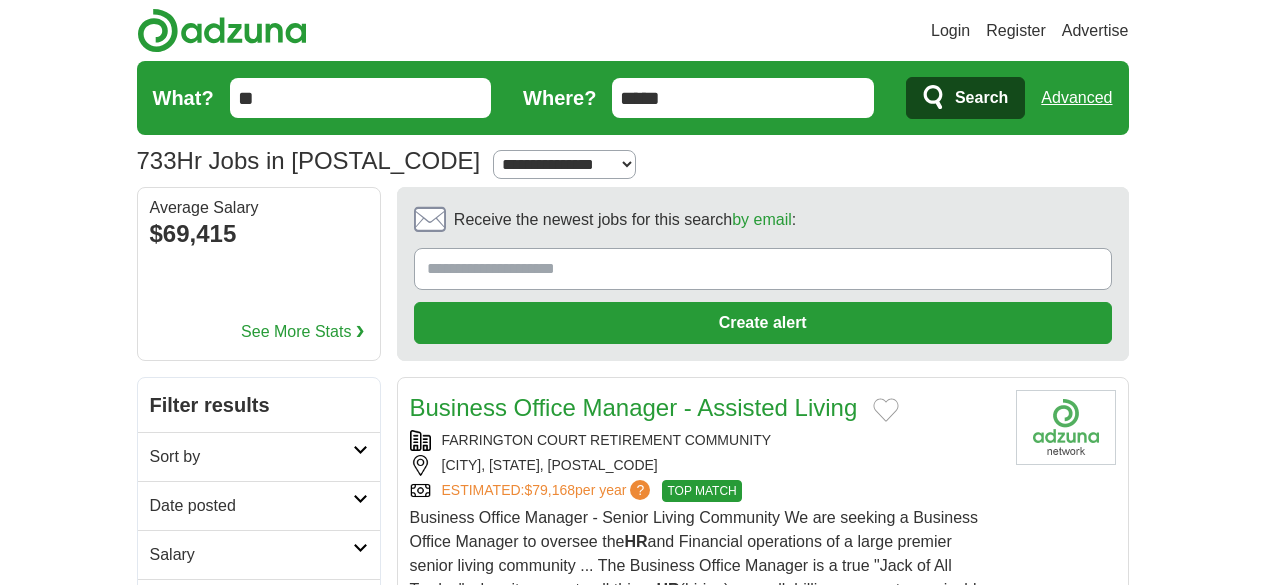 scroll, scrollTop: 0, scrollLeft: 0, axis: both 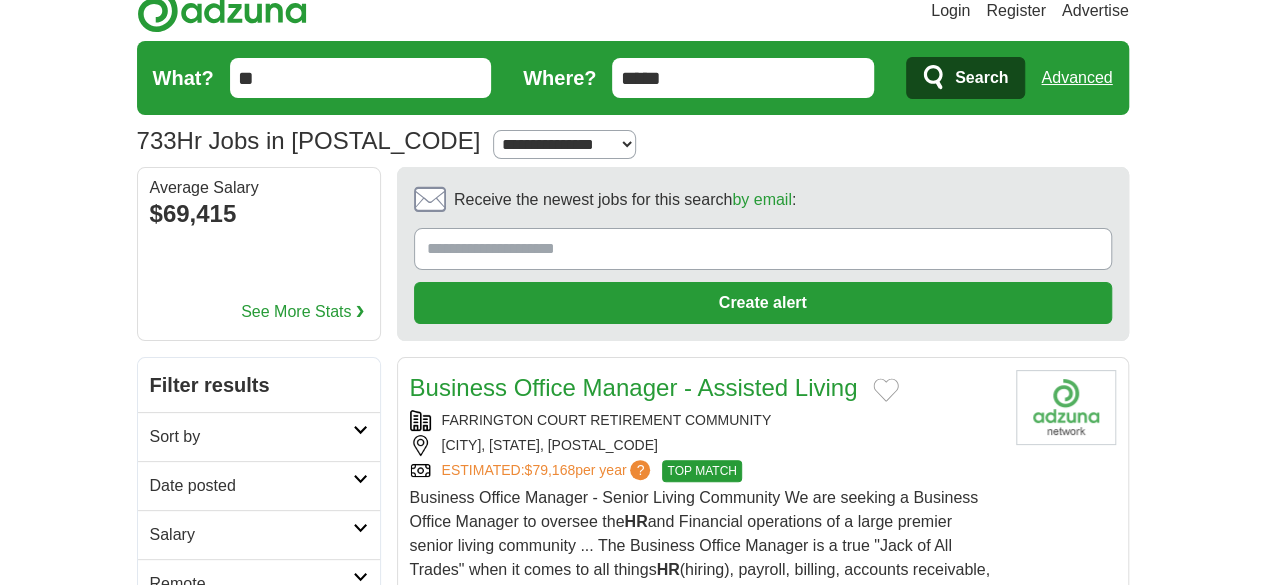 click on "Business Office Manager - Assisted Living" at bounding box center (634, 387) 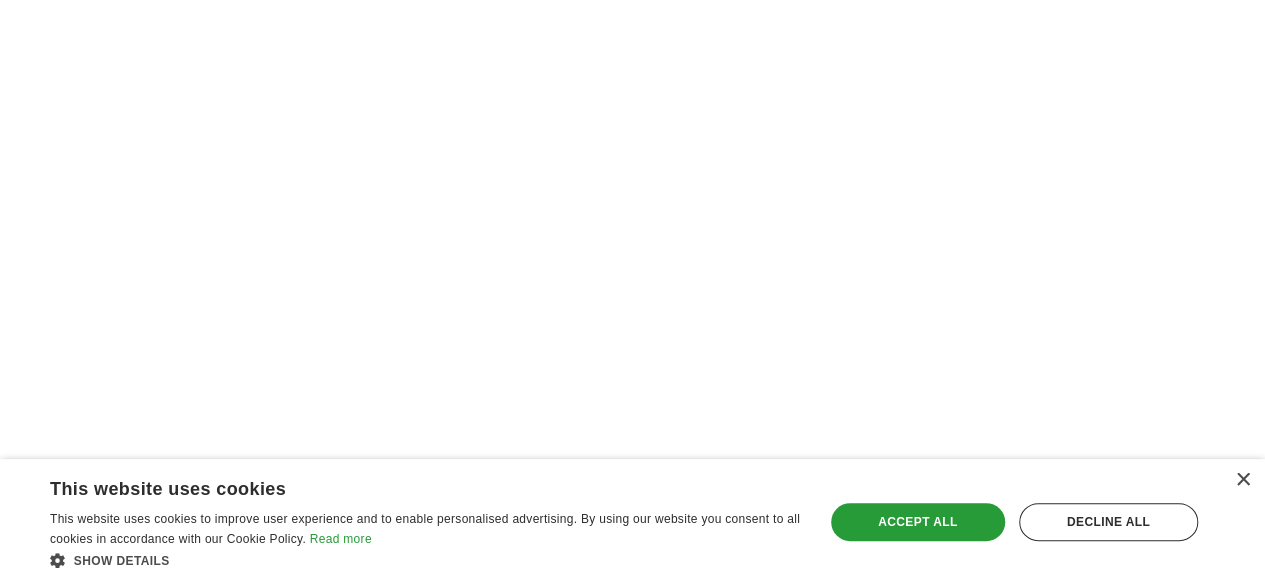 scroll, scrollTop: 4066, scrollLeft: 0, axis: vertical 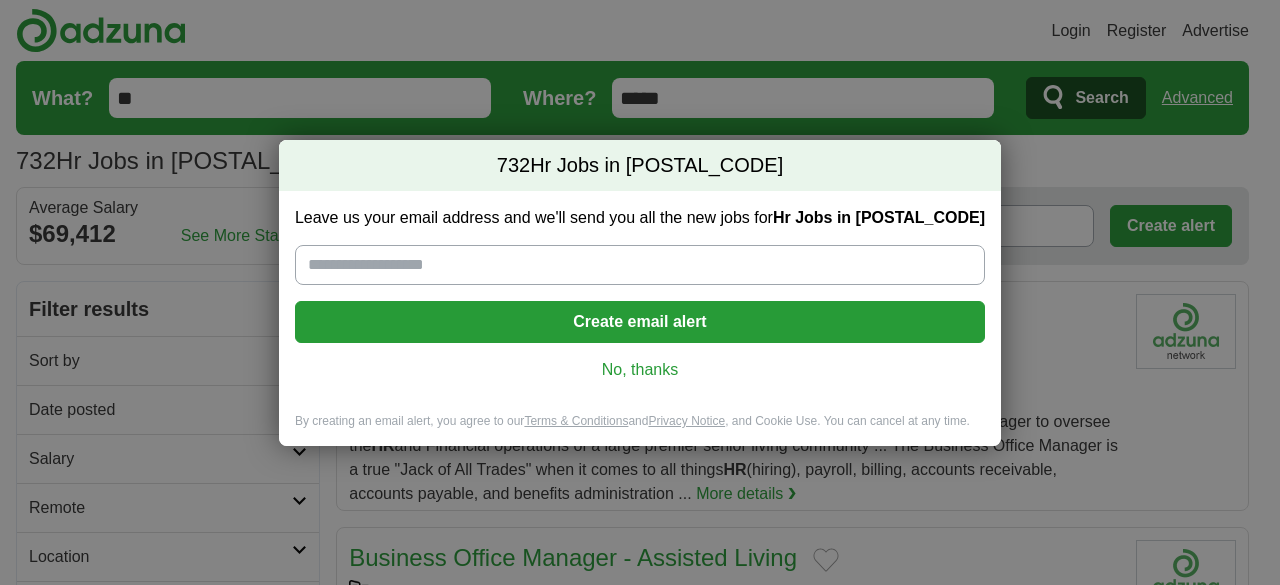 click on "No, thanks" at bounding box center (640, 370) 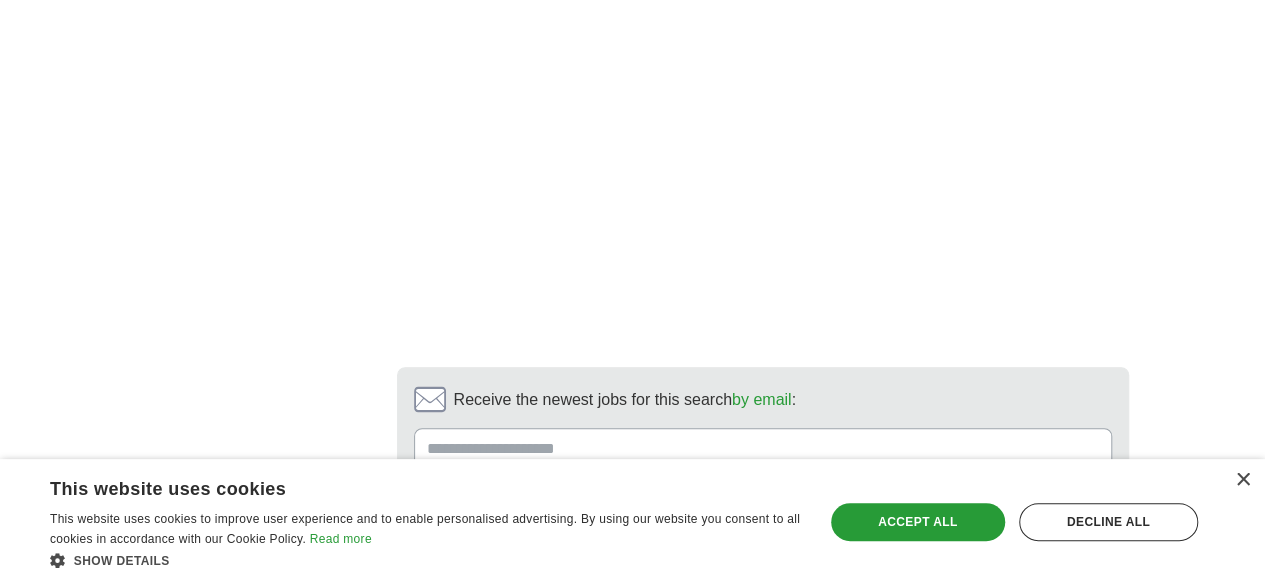 scroll, scrollTop: 4106, scrollLeft: 0, axis: vertical 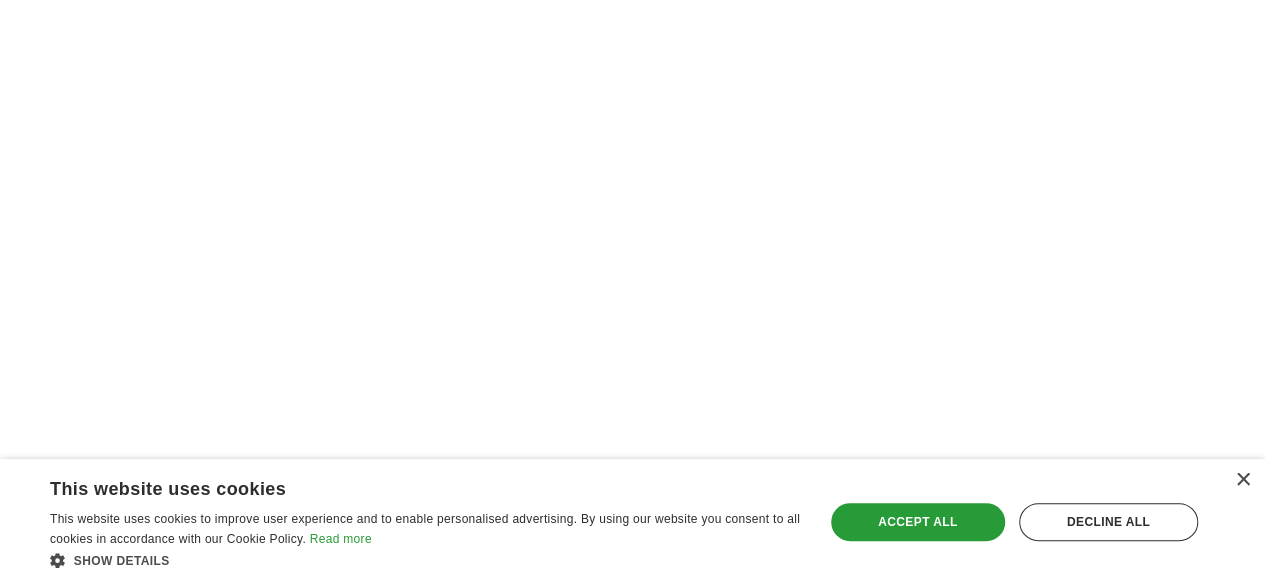 click on "4" at bounding box center (755, 881) 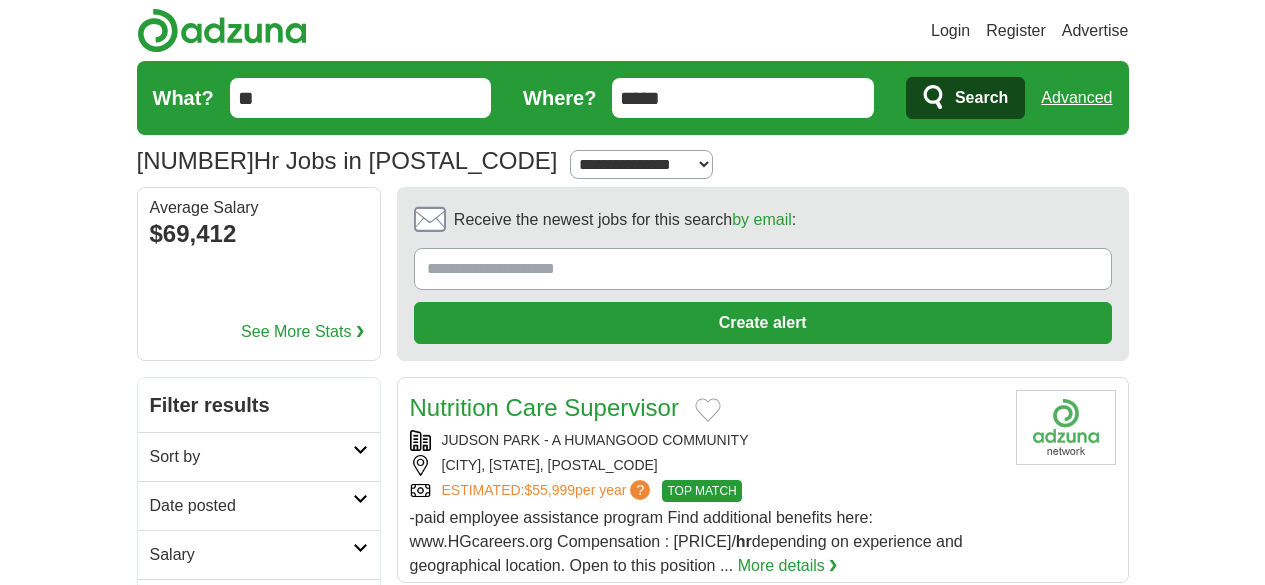 scroll, scrollTop: 0, scrollLeft: 0, axis: both 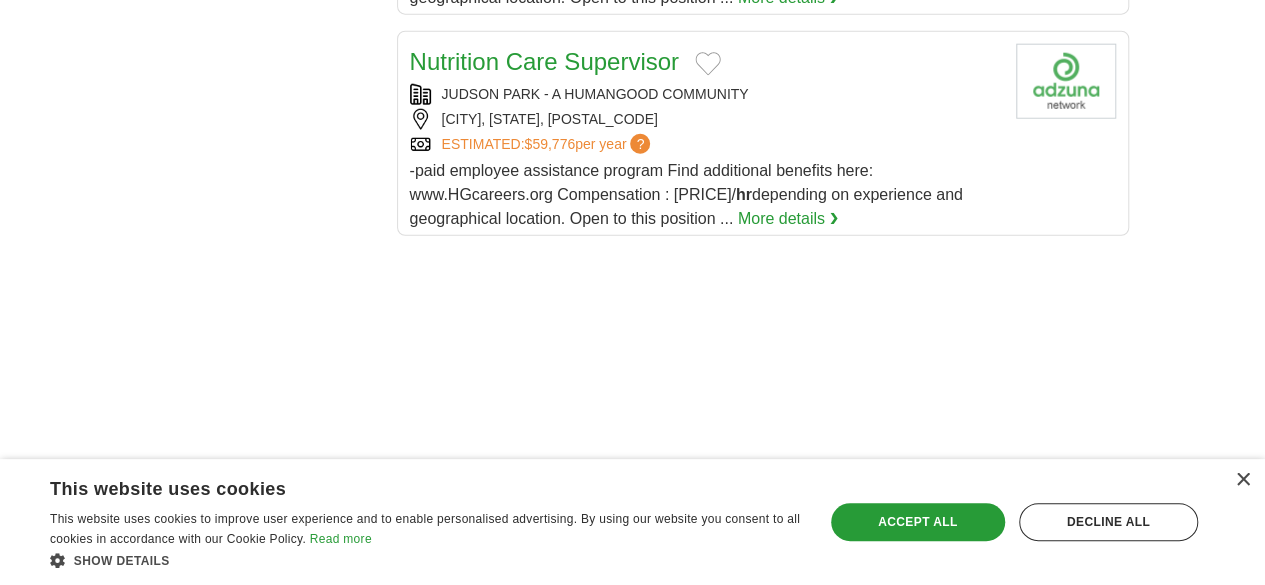 click on "Nutrition Care Supervisor
JUDSON PARK - A HUMANGOOD COMMUNITY
SEATTLE, WASHINGTON, 98106
ESTIMATED:
$55,999
per year
?
TOP MATCH
TOP MATCH
hr" at bounding box center (763, -655) 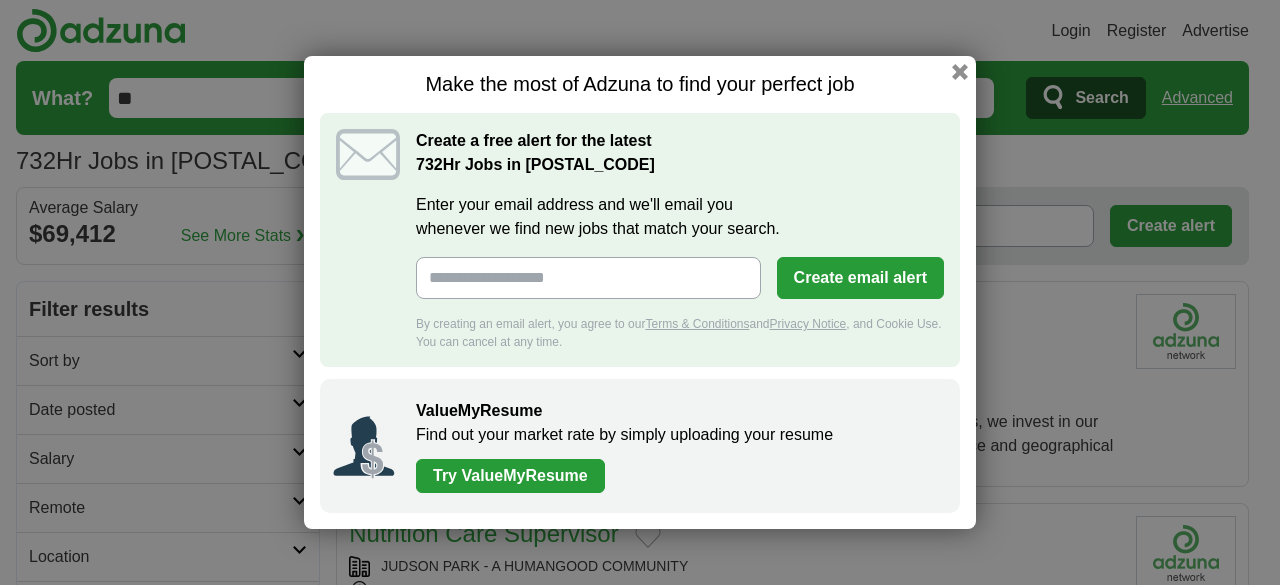 scroll, scrollTop: 0, scrollLeft: 0, axis: both 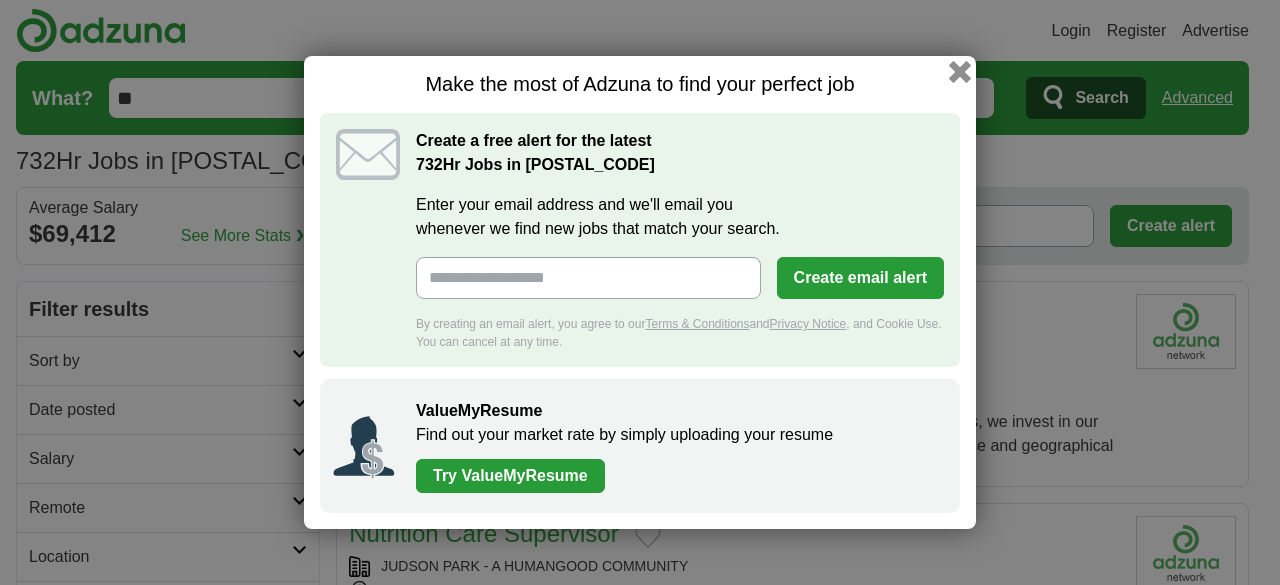 click at bounding box center [960, 72] 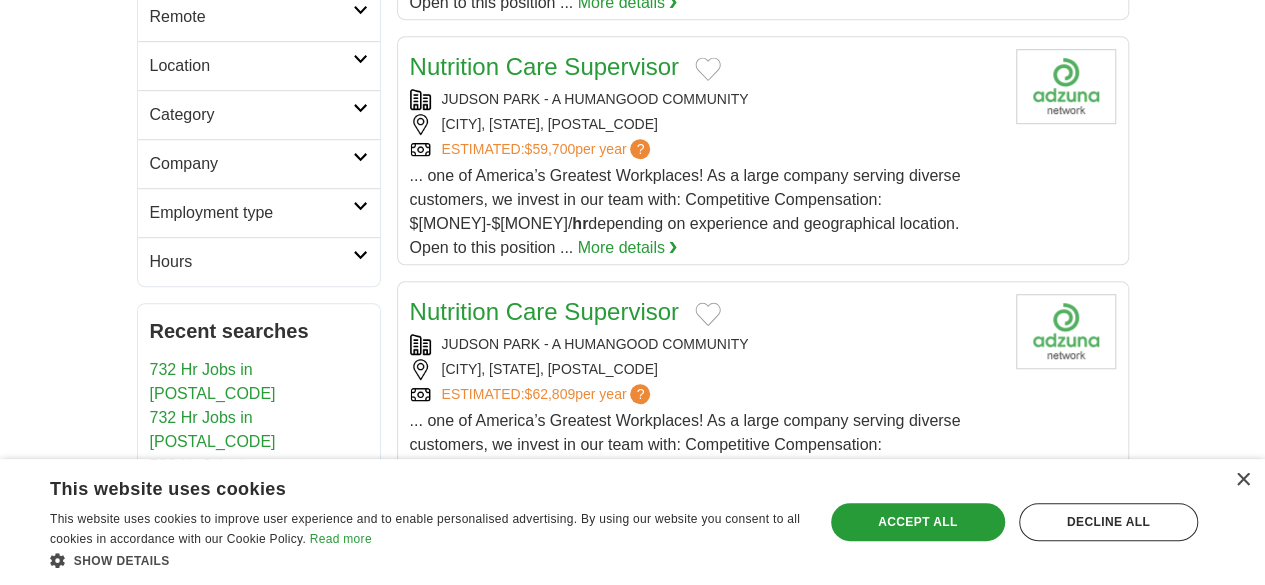 scroll, scrollTop: 0, scrollLeft: 0, axis: both 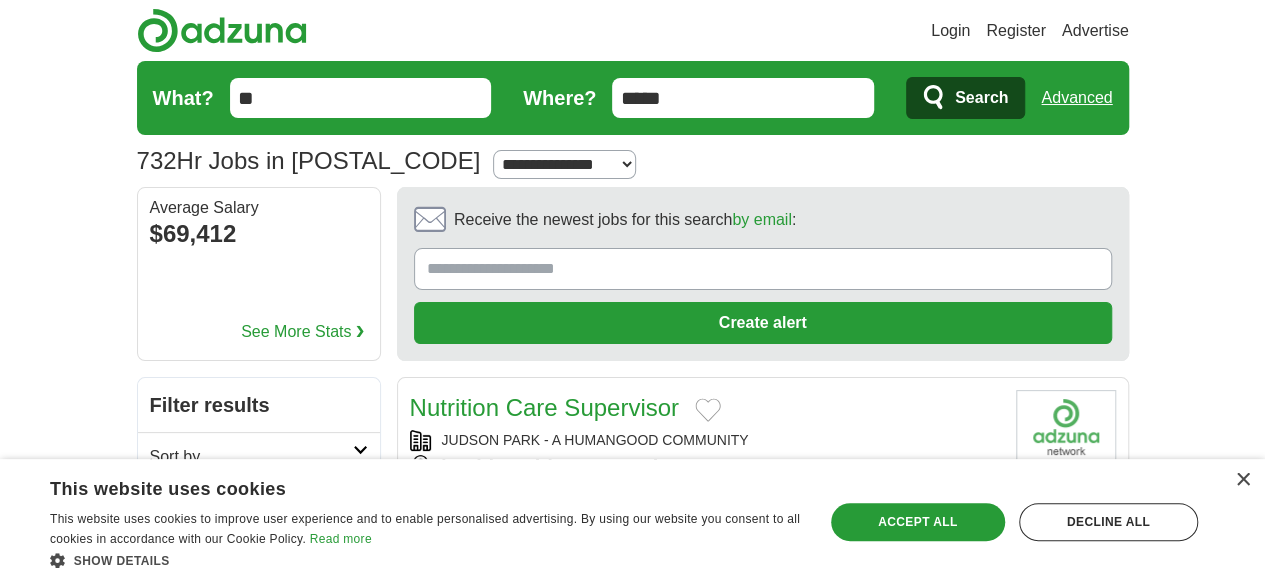click on "What?
**
Where?
*****
Search
Advanced" at bounding box center [633, 98] 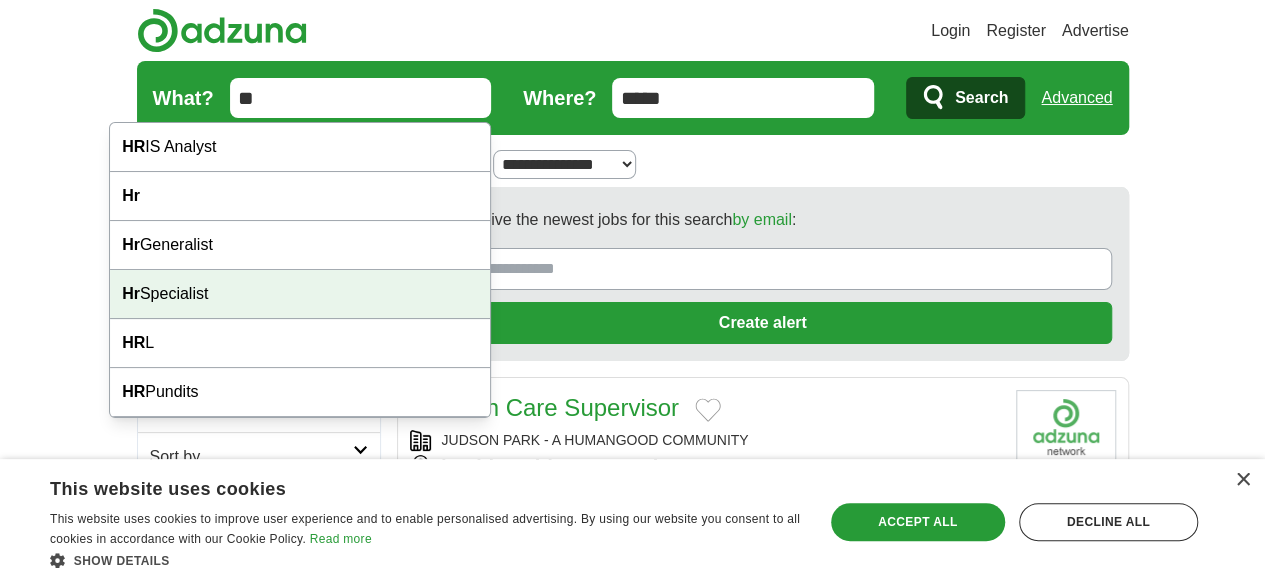 click on "Hr  Specialist" at bounding box center (300, 294) 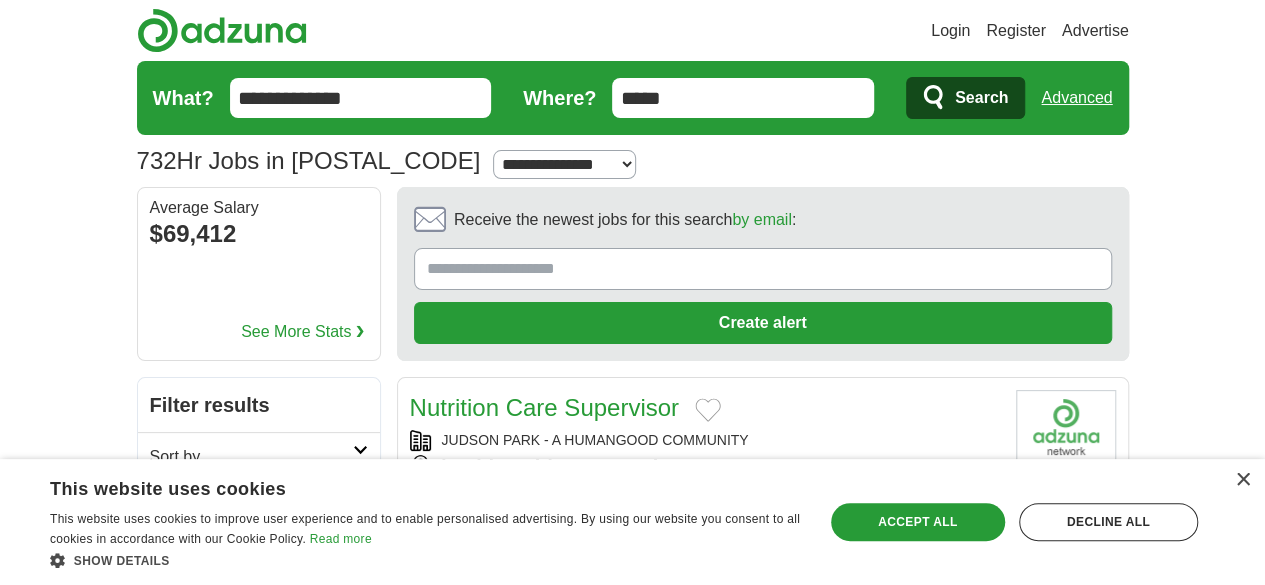 click 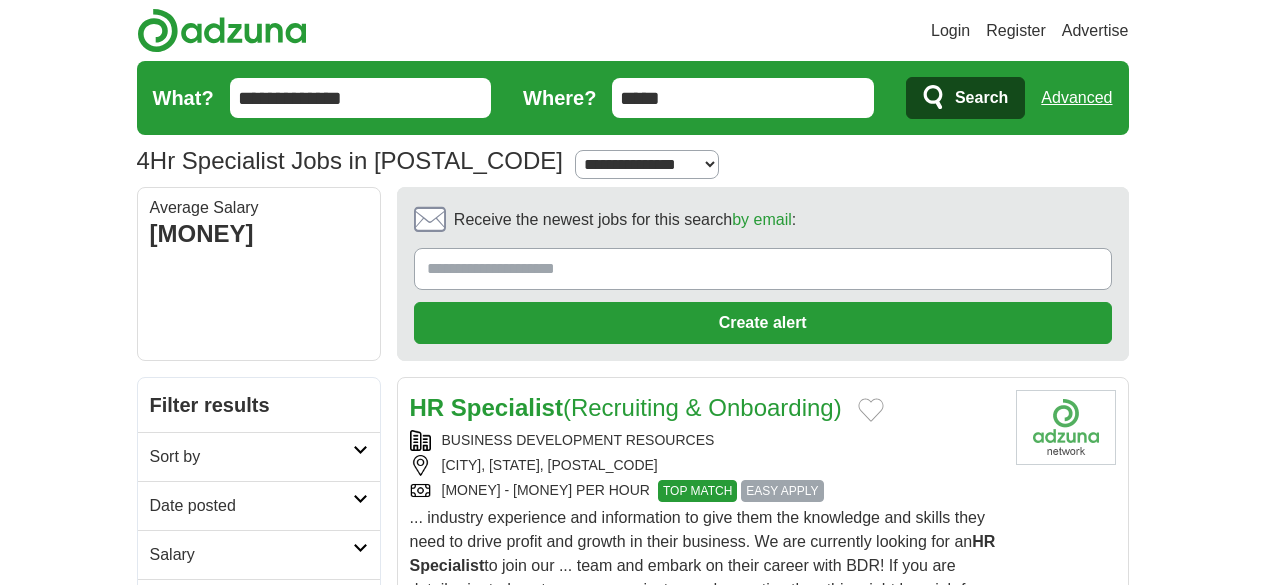 scroll, scrollTop: 0, scrollLeft: 0, axis: both 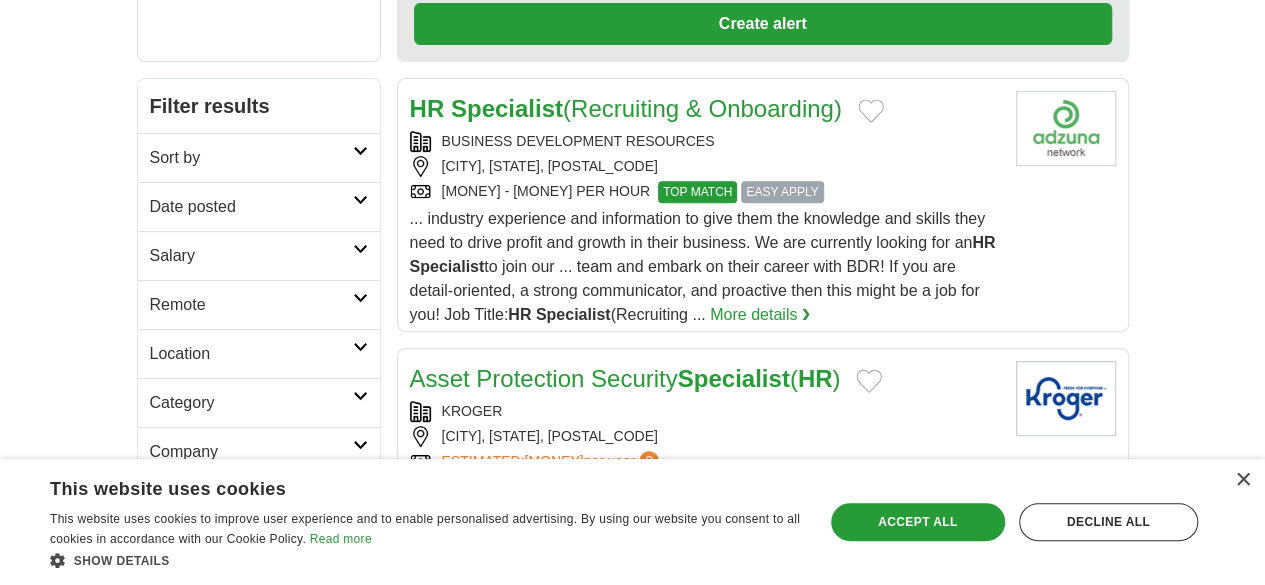 click on "Asset Protection Security Specialist ( HR )" at bounding box center [705, 379] 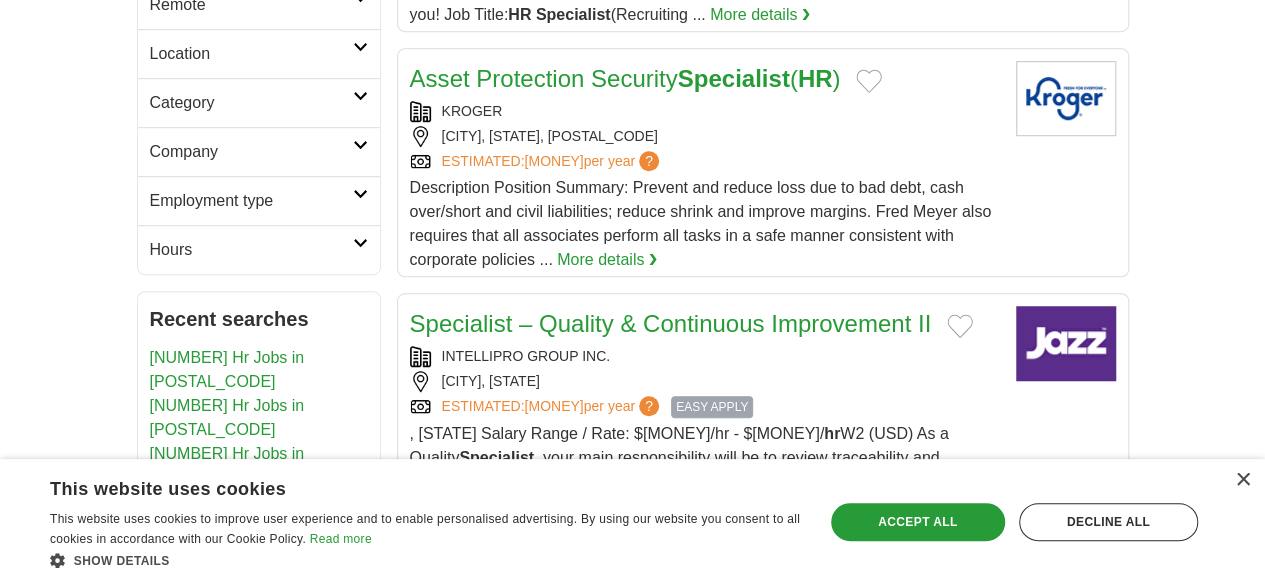 scroll, scrollTop: 0, scrollLeft: 0, axis: both 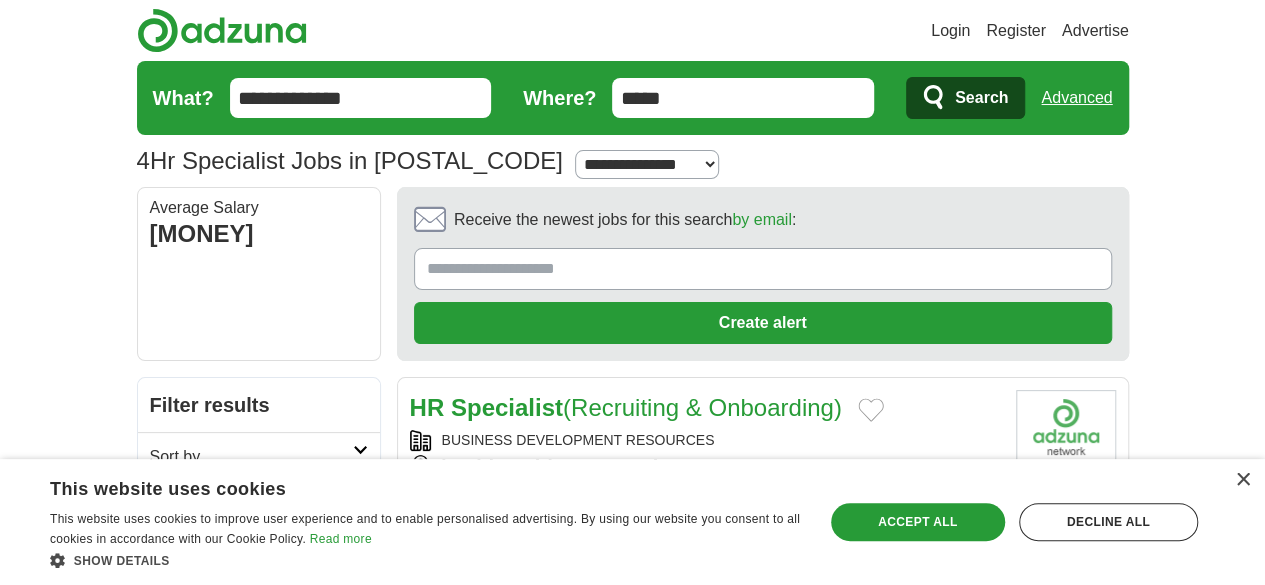 click on "**********" at bounding box center [361, 98] 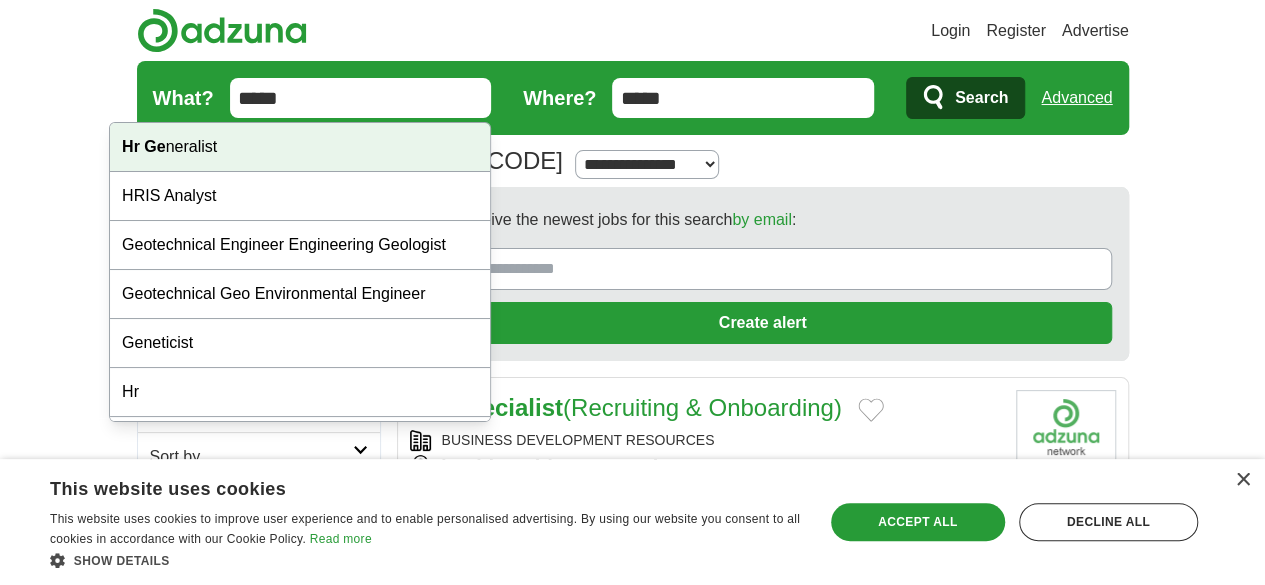 click on "Hr Ge neralist" at bounding box center (300, 147) 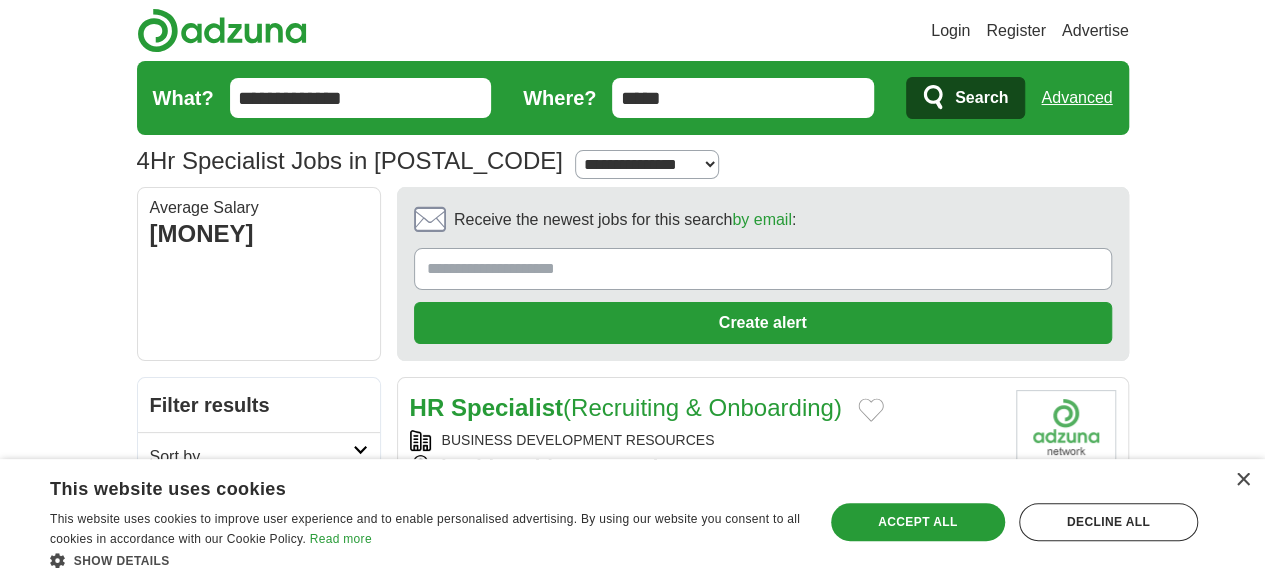 click 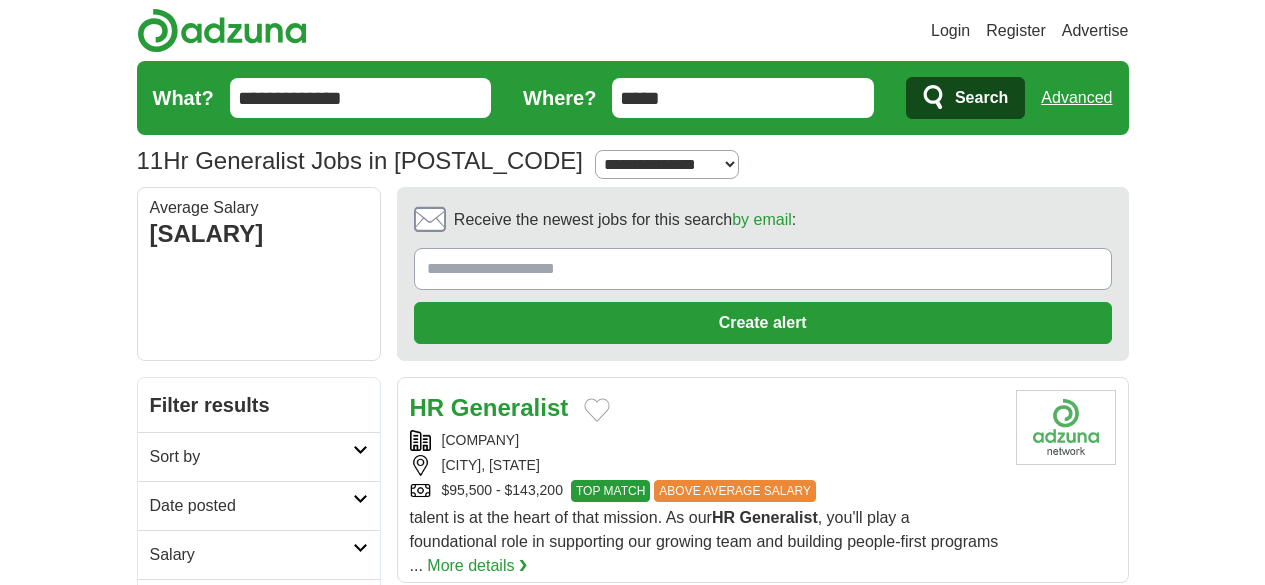 scroll, scrollTop: 0, scrollLeft: 0, axis: both 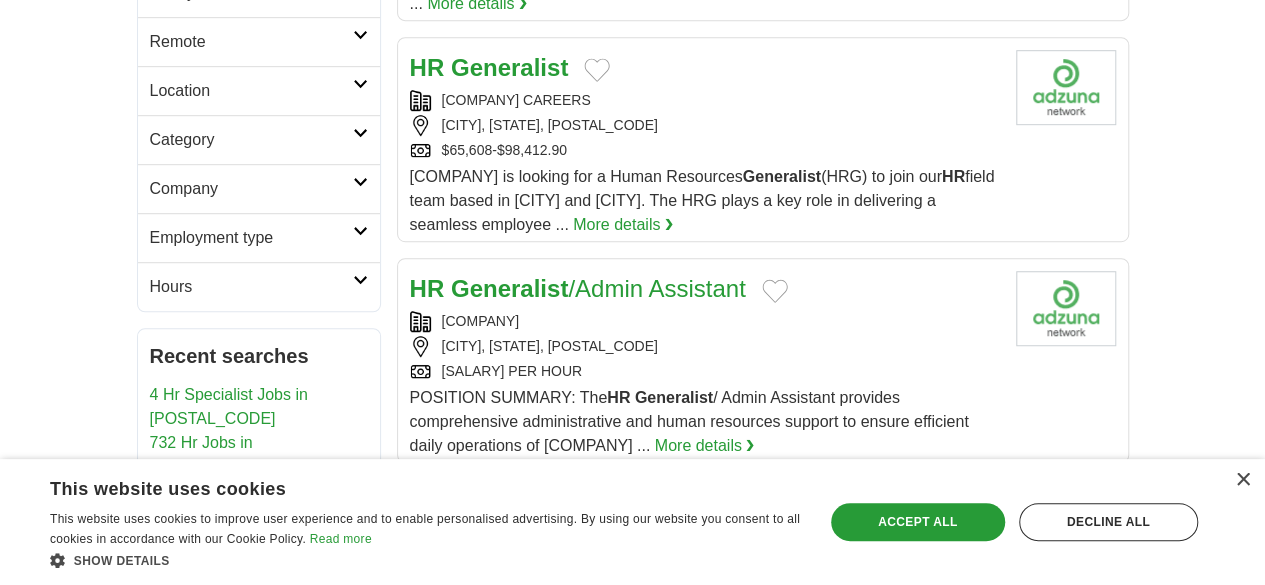 click on "POSITION SUMMARY: The  HR   Generalist / Admin Assistant provides comprehensive administrative and human resources support to ensure efficient daily operations of [COMPANY] ..." at bounding box center [689, 421] 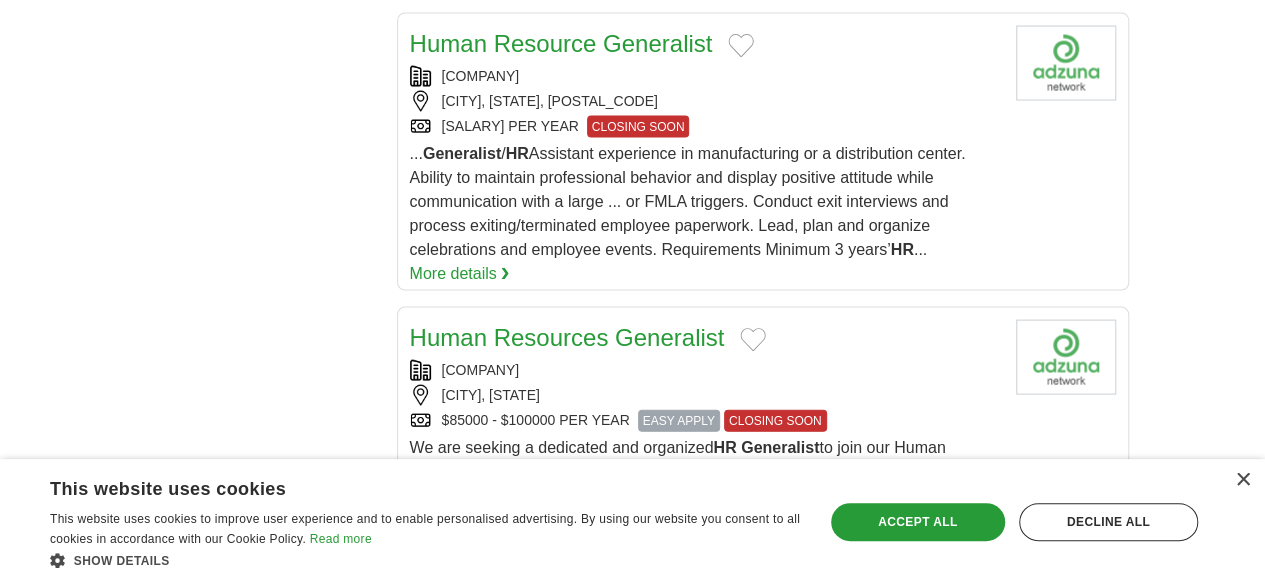 scroll, scrollTop: 1825, scrollLeft: 0, axis: vertical 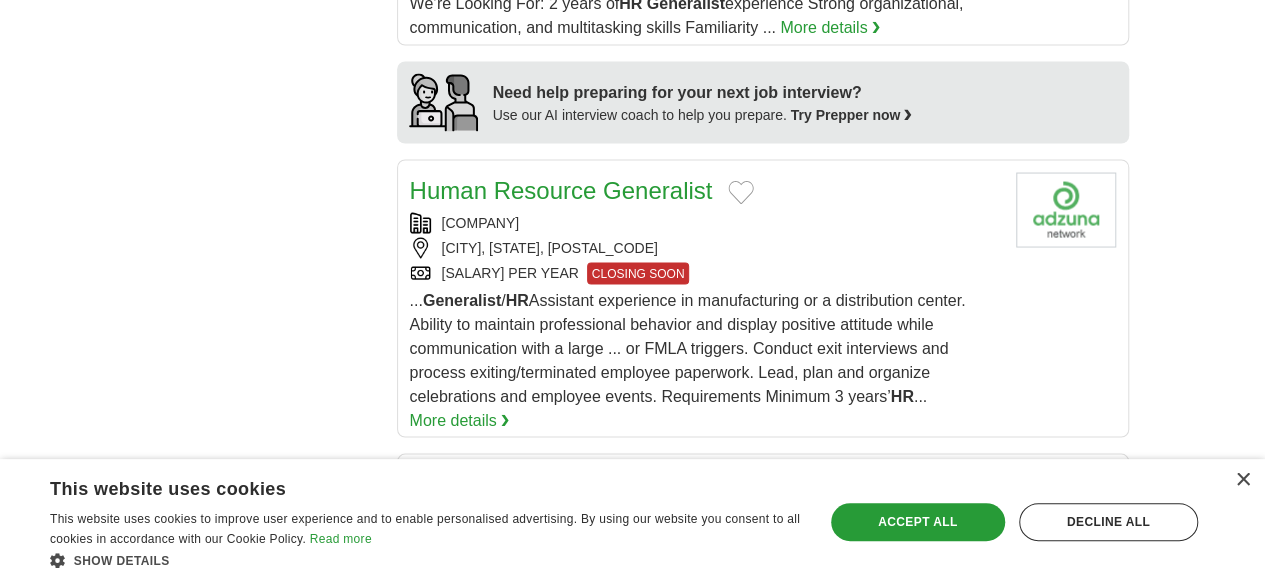 click on "Login
Register
Advertise
11
Hr Generalist Jobs in [POSTAL_CODE]
Salary
Salary
Select a salary range
Salary from
from $10,000
from $20,000
from $40,000
from $60,000
from $80,000
from $100,000
per year
Remote US" at bounding box center [633, 322] 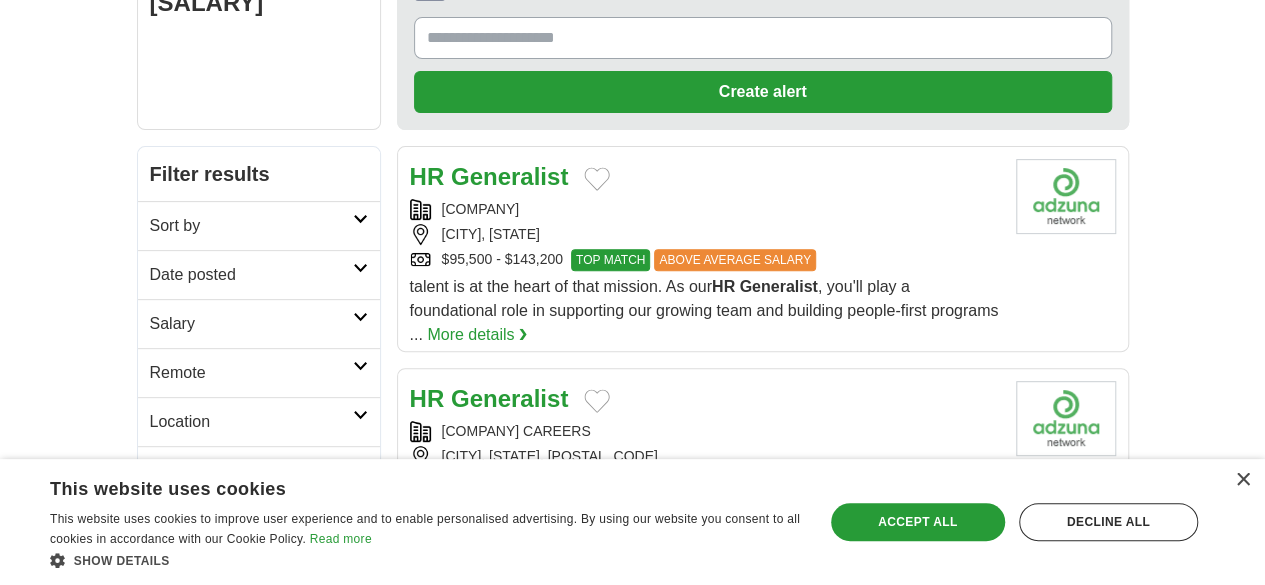 scroll, scrollTop: 232, scrollLeft: 0, axis: vertical 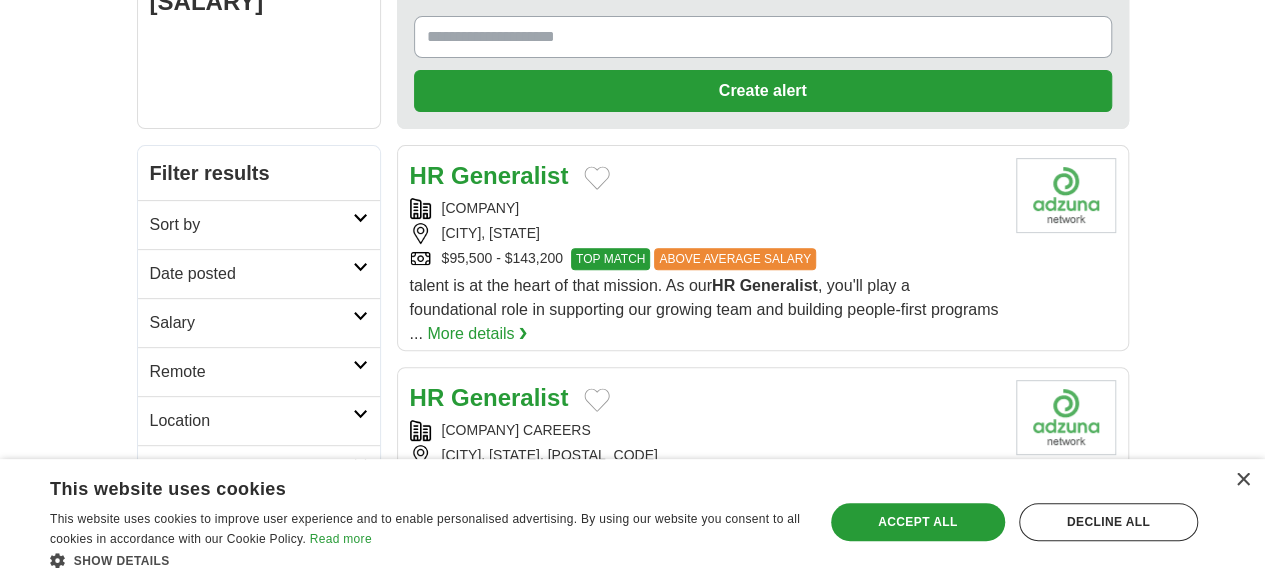 click on "[CITY], [STATE], [POSTAL_CODE]" at bounding box center [705, 455] 